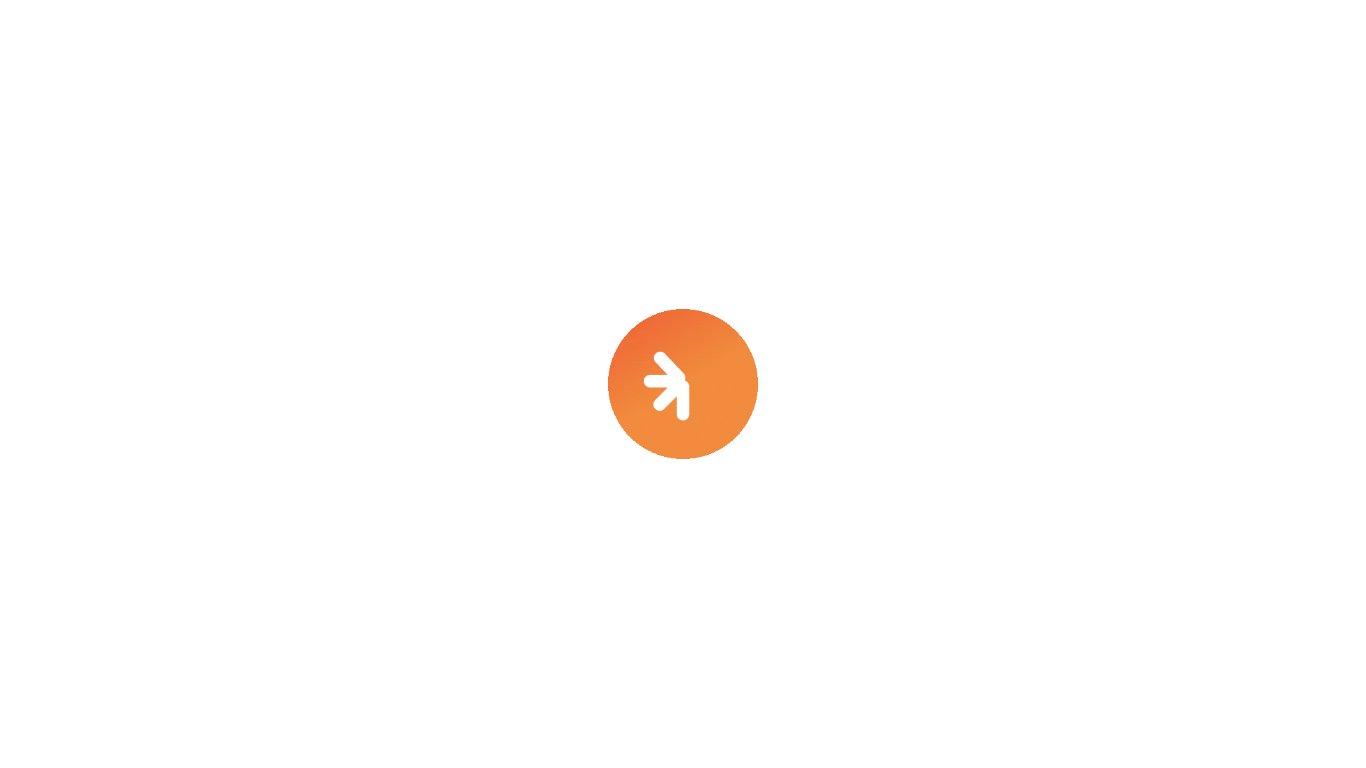 scroll, scrollTop: 0, scrollLeft: 0, axis: both 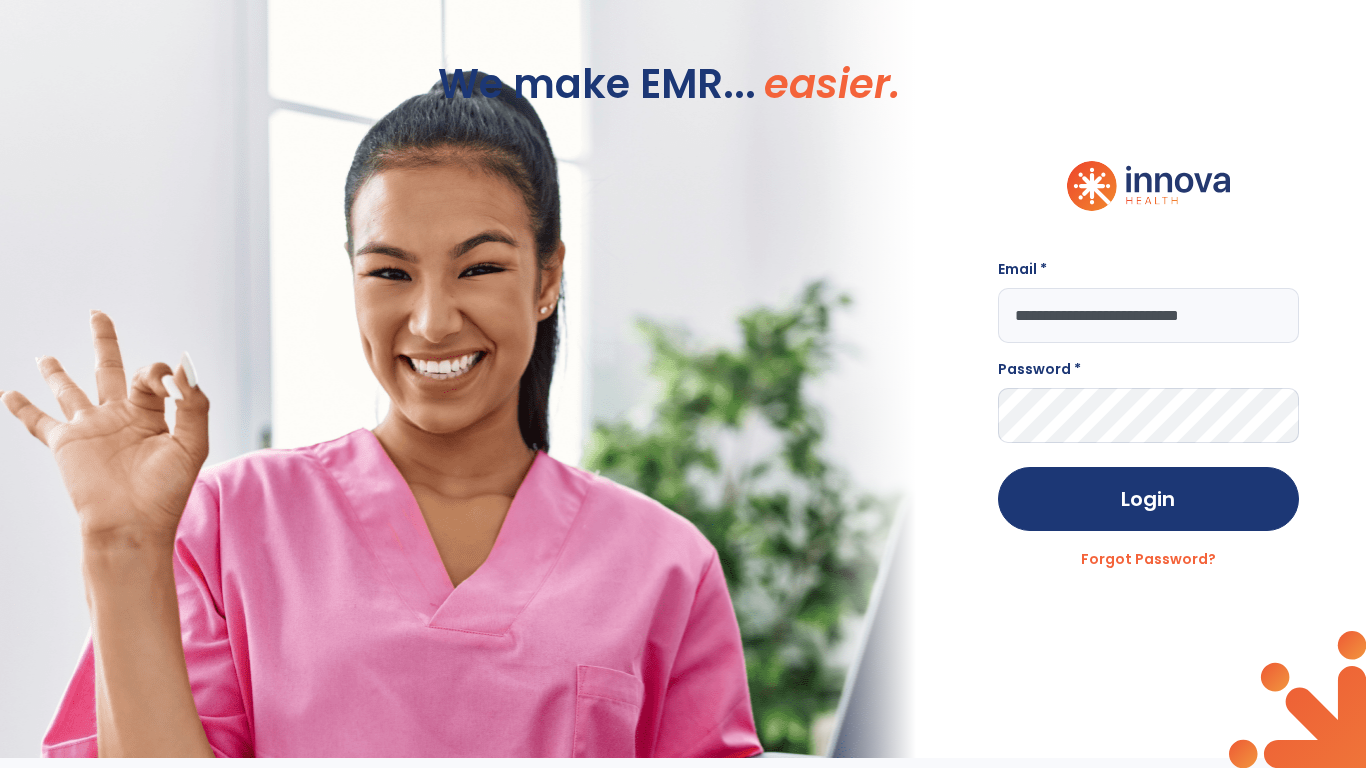 type on "**********" 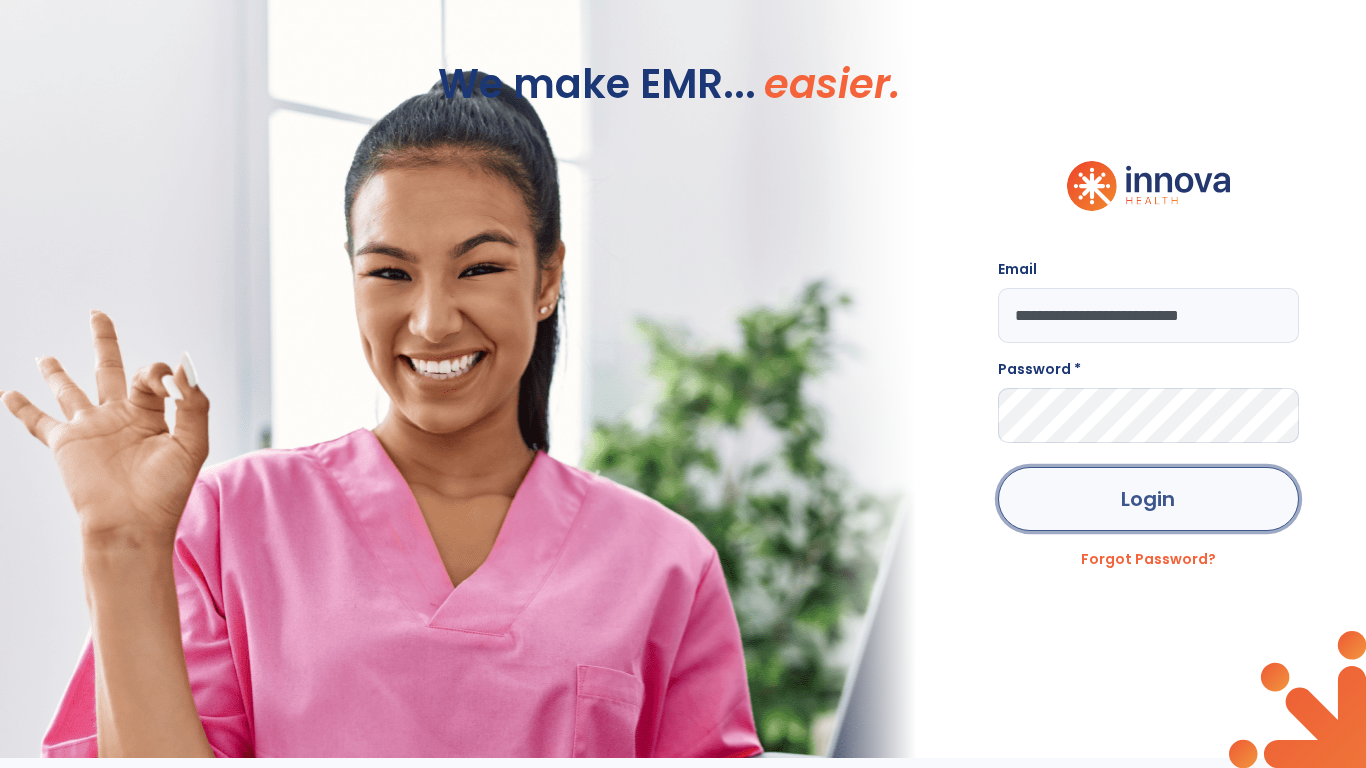 click on "Login" 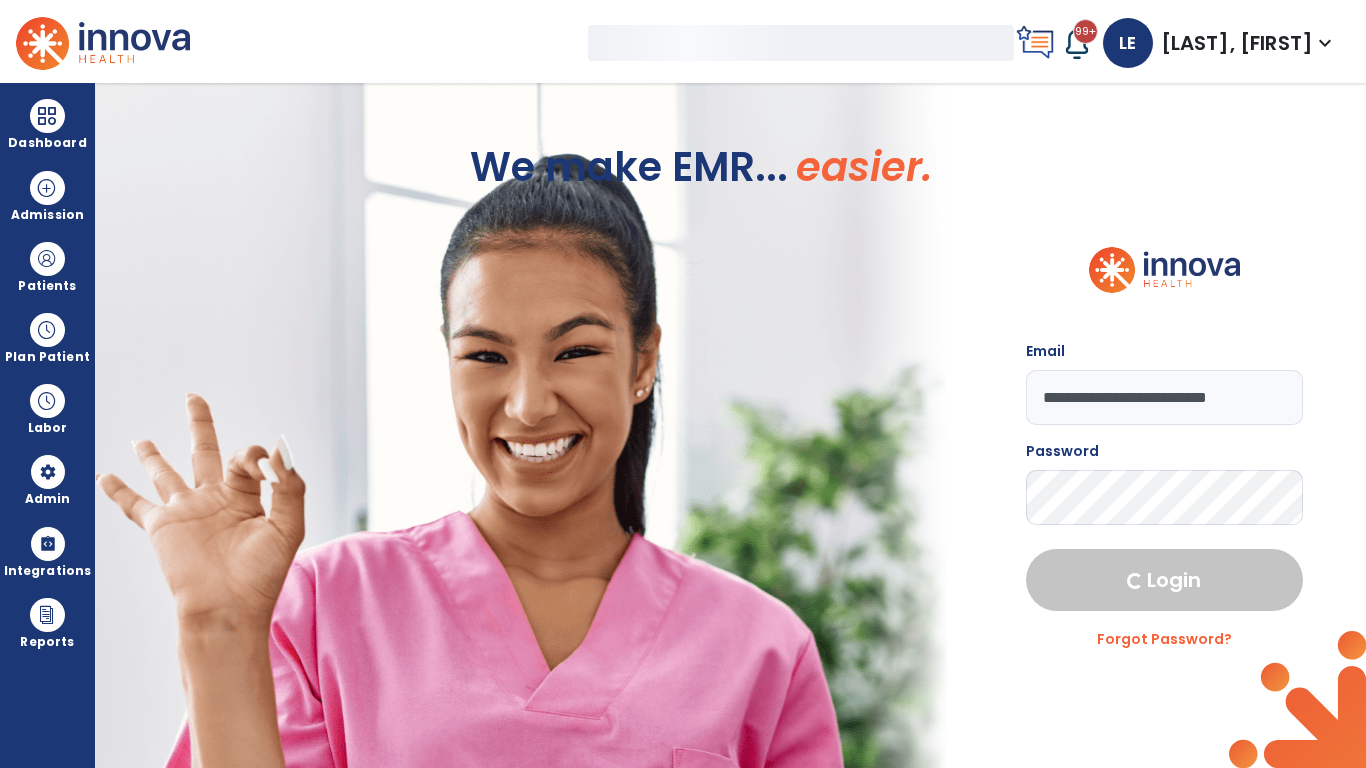select on "***" 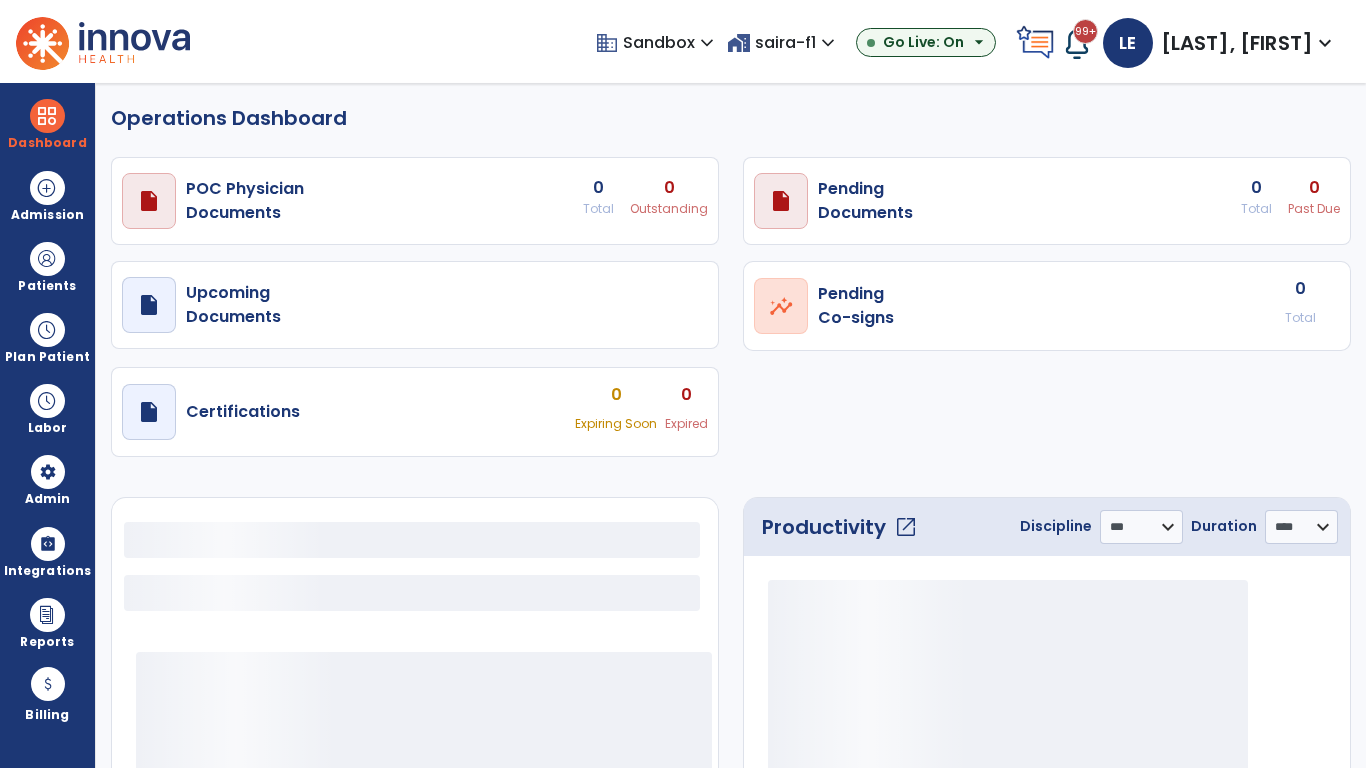 select on "***" 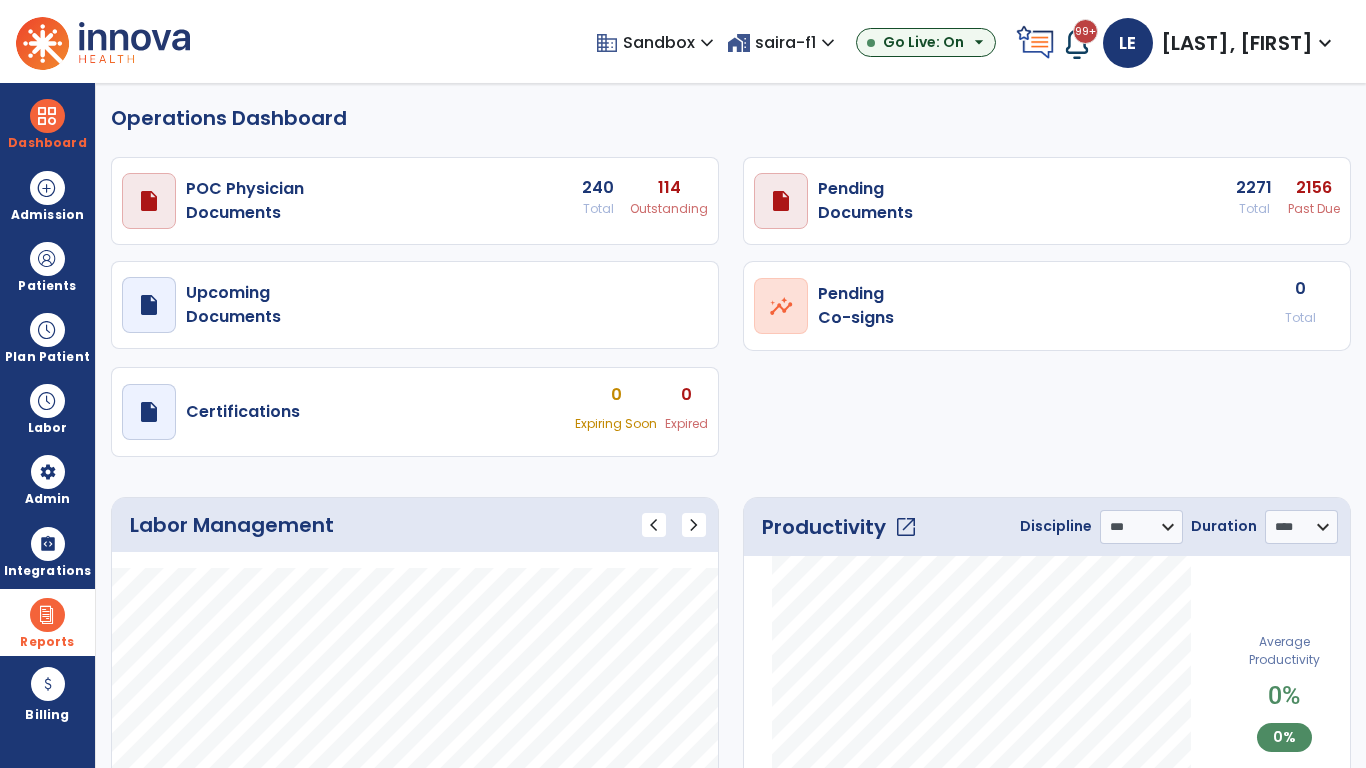click at bounding box center [47, 615] 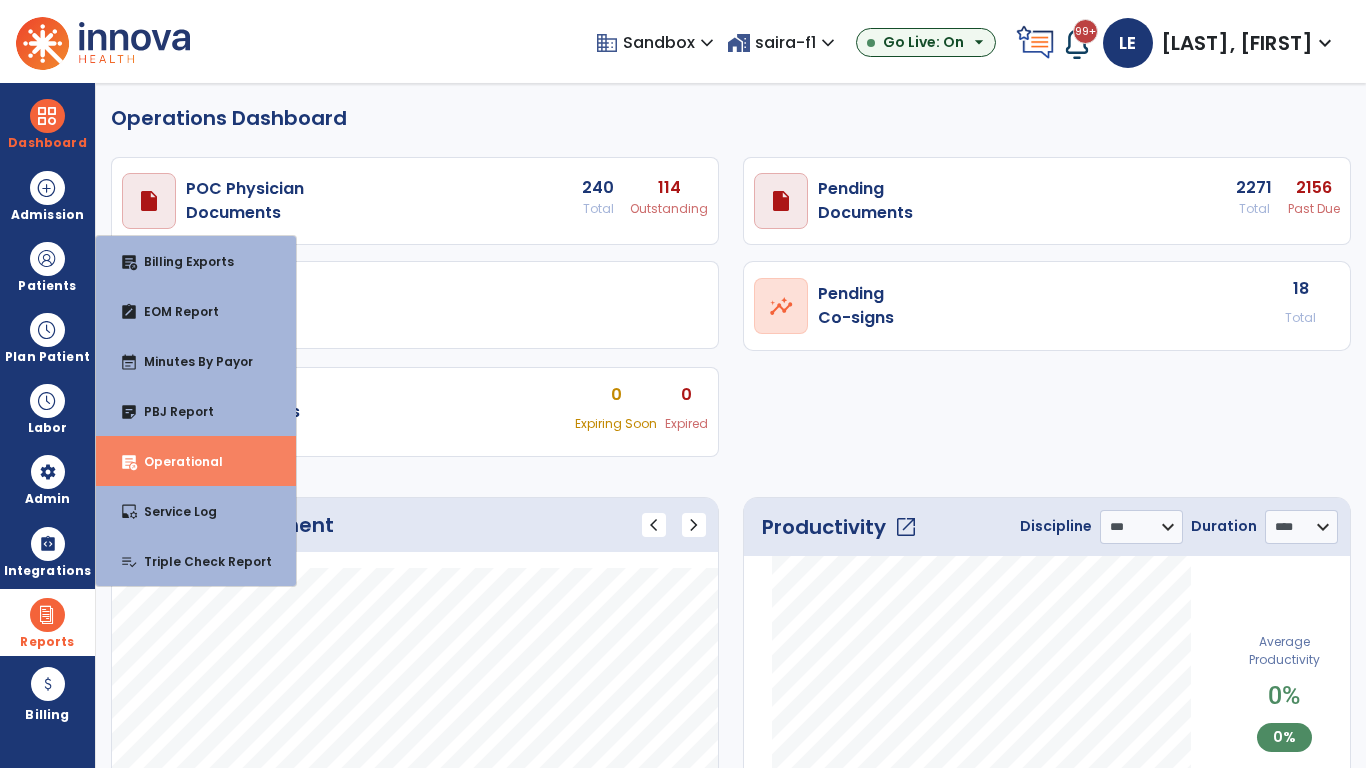 click on "Operational" at bounding box center (175, 461) 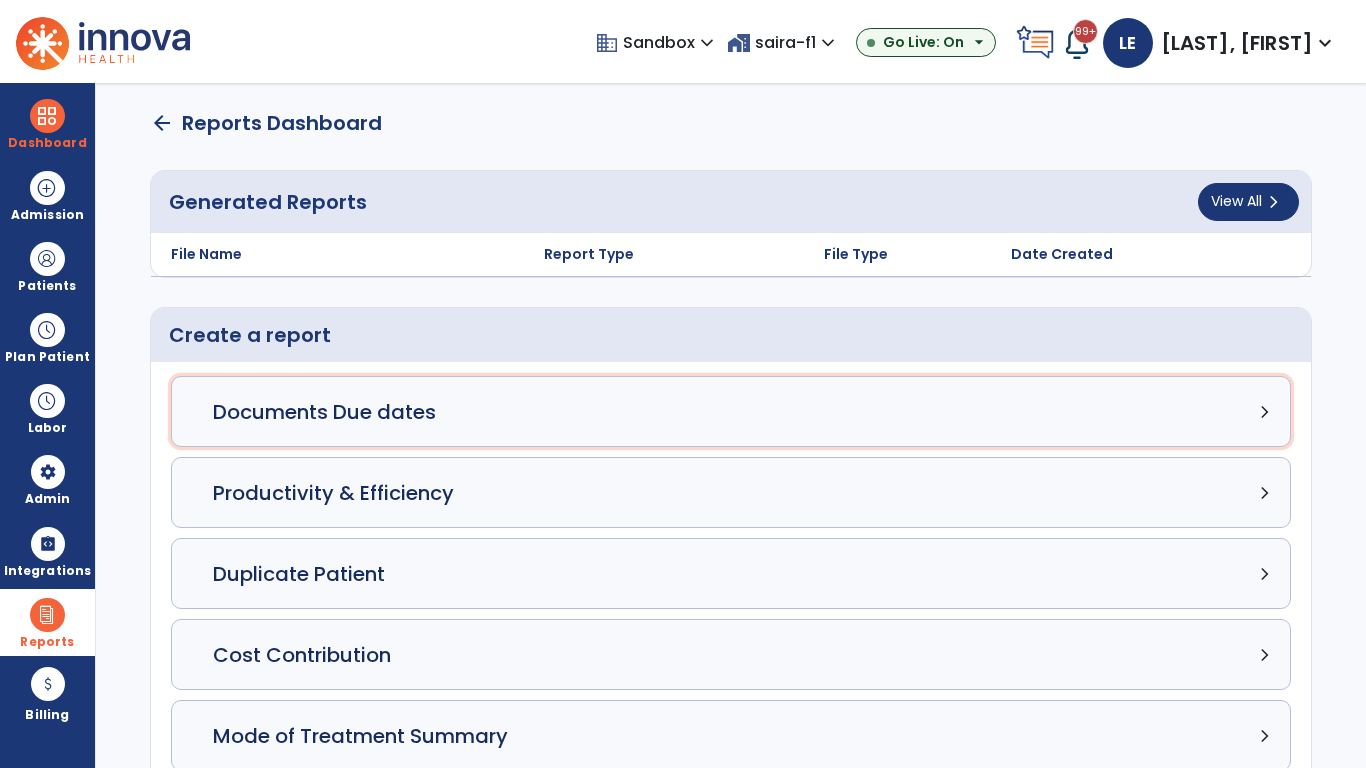click on "Documents Due dates chevron_right" 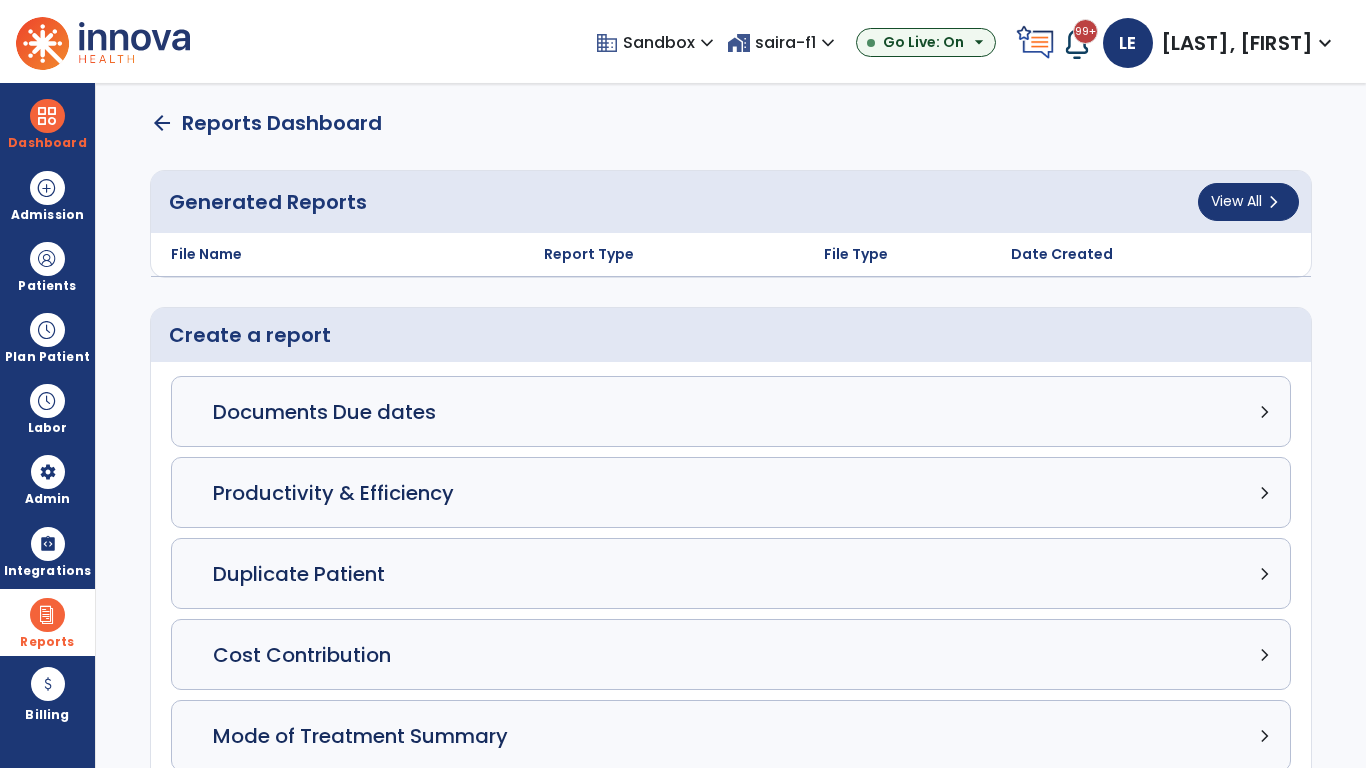 select on "***" 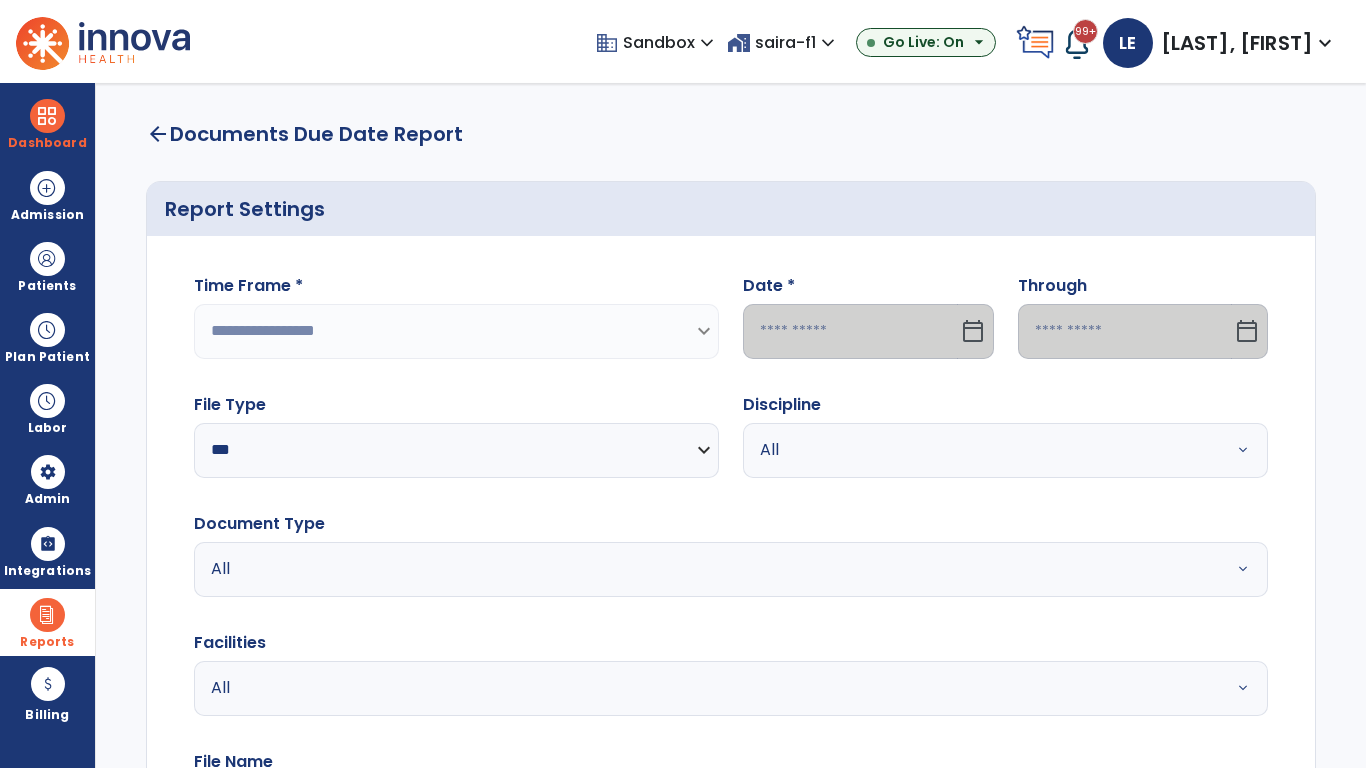 select on "*****" 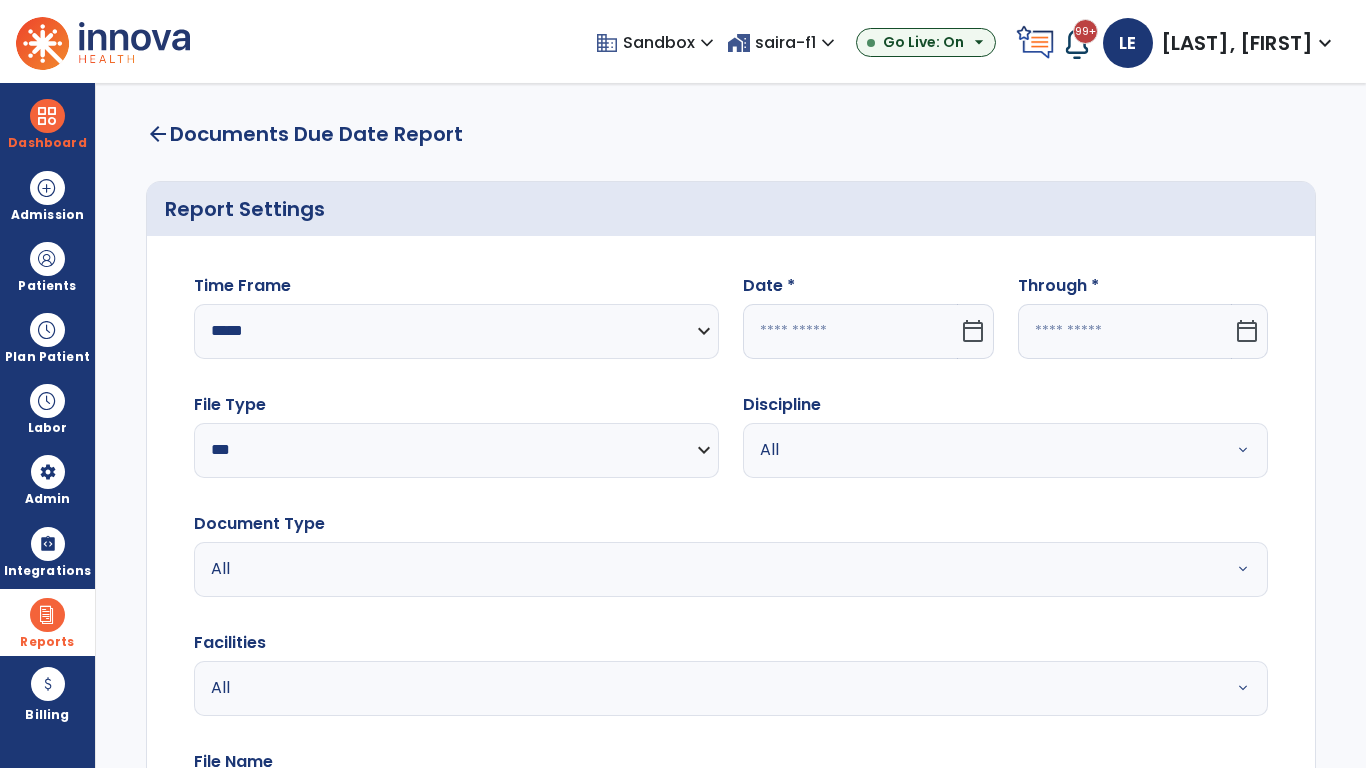 click 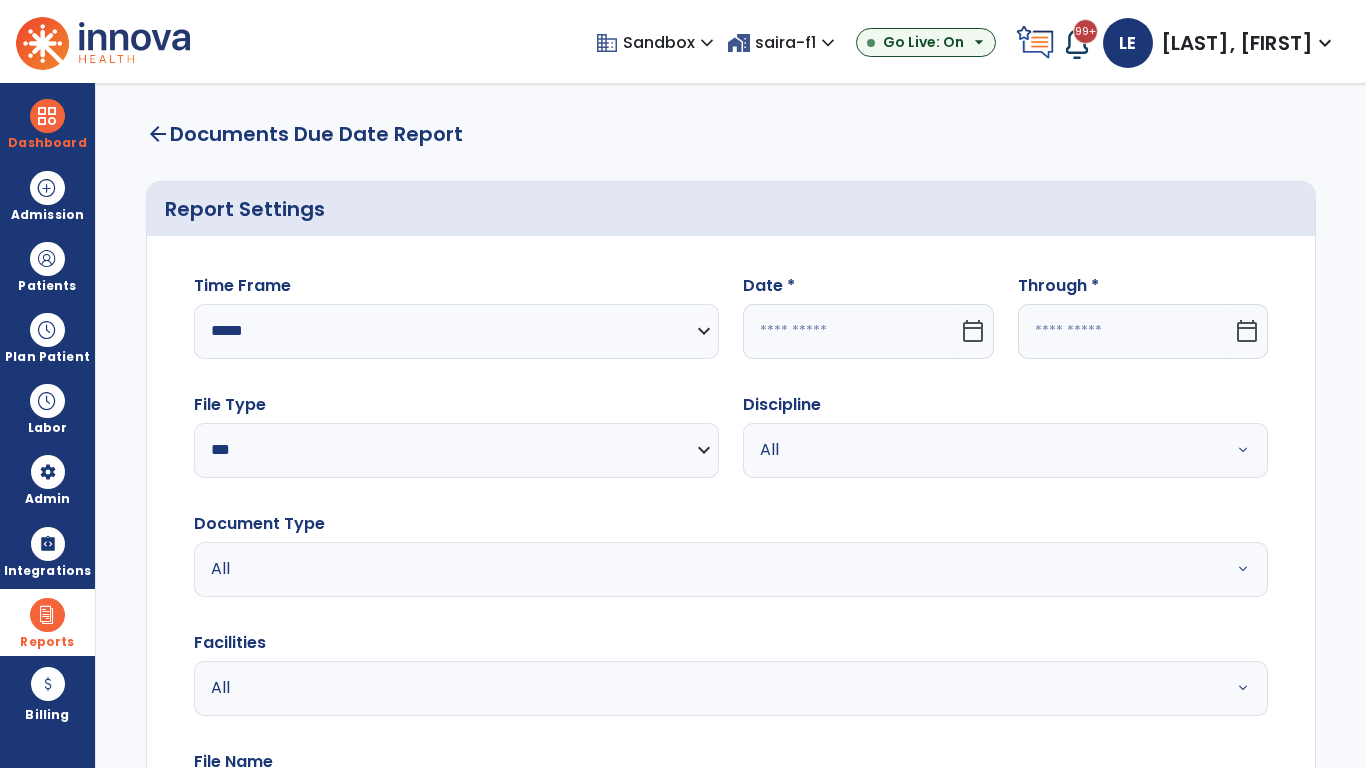 select on "*" 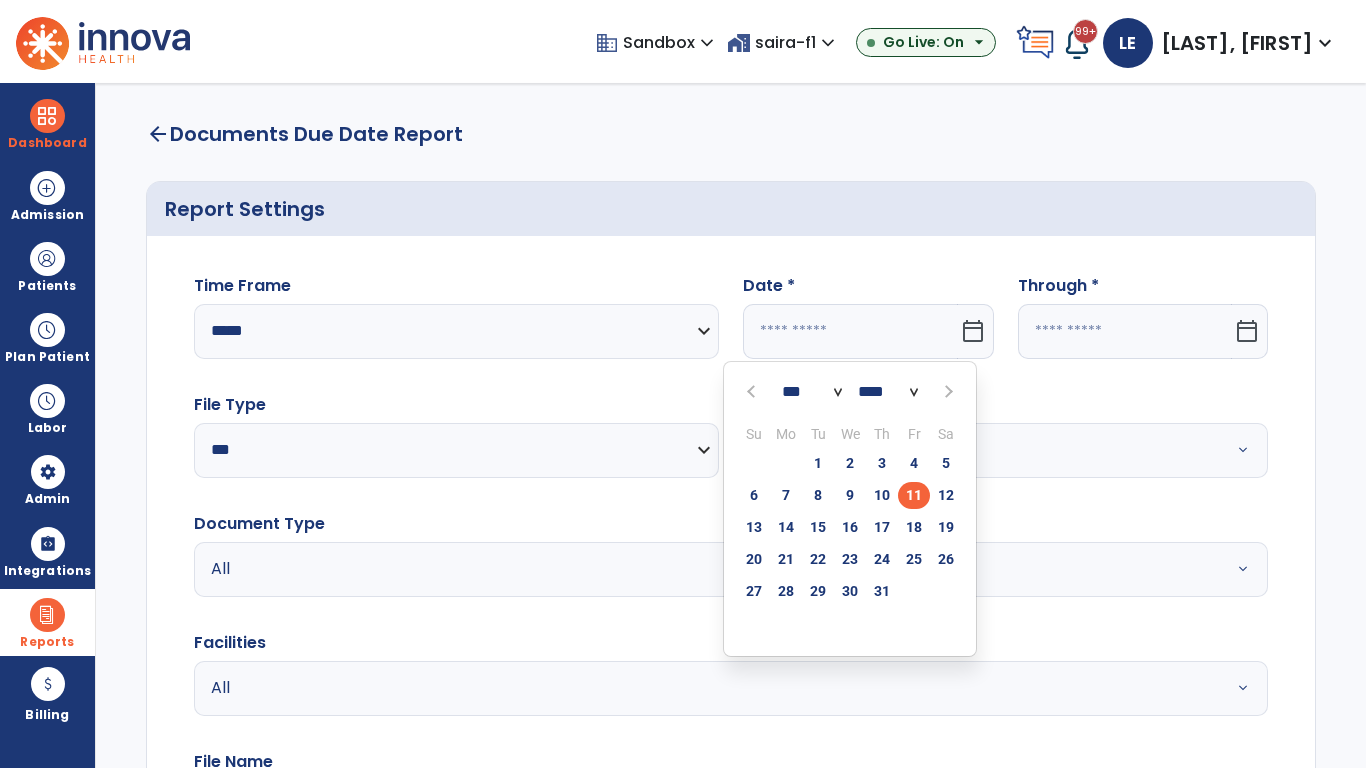select on "****" 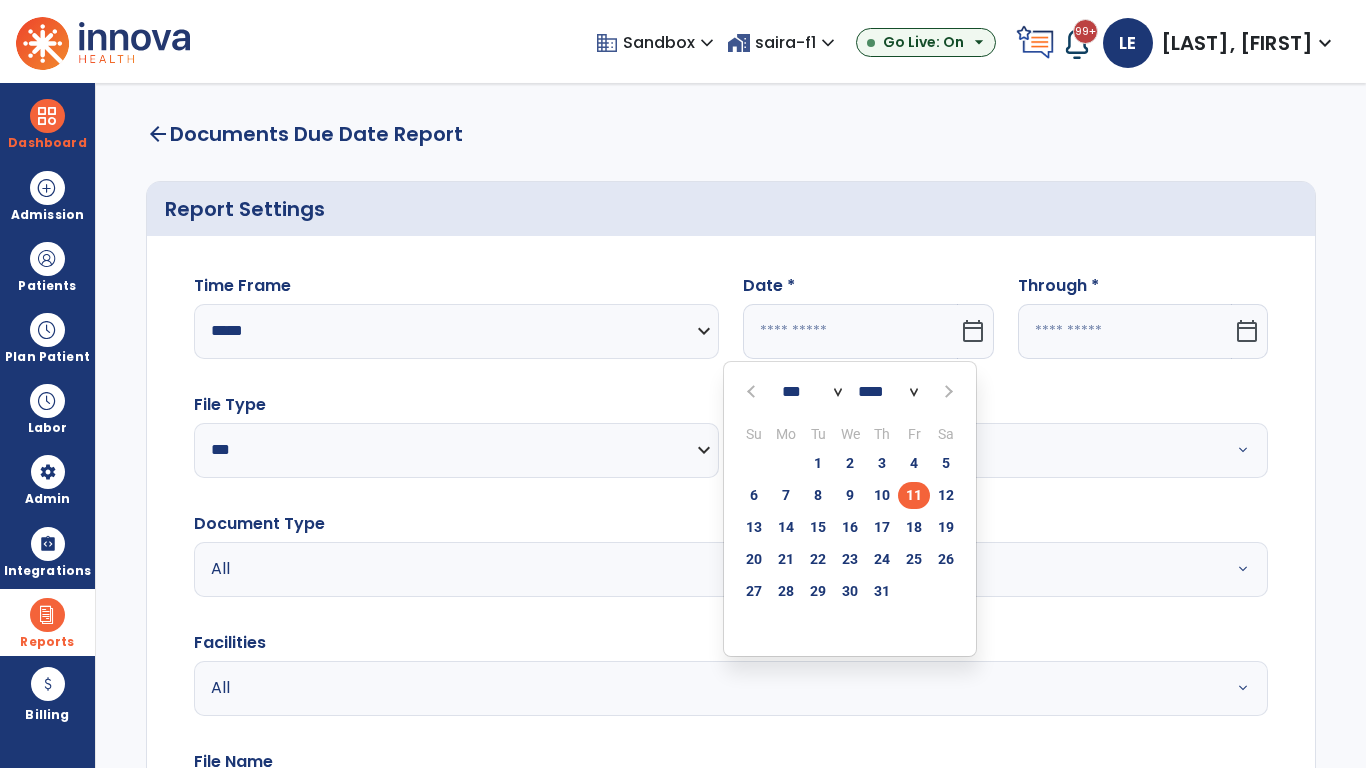 select on "**" 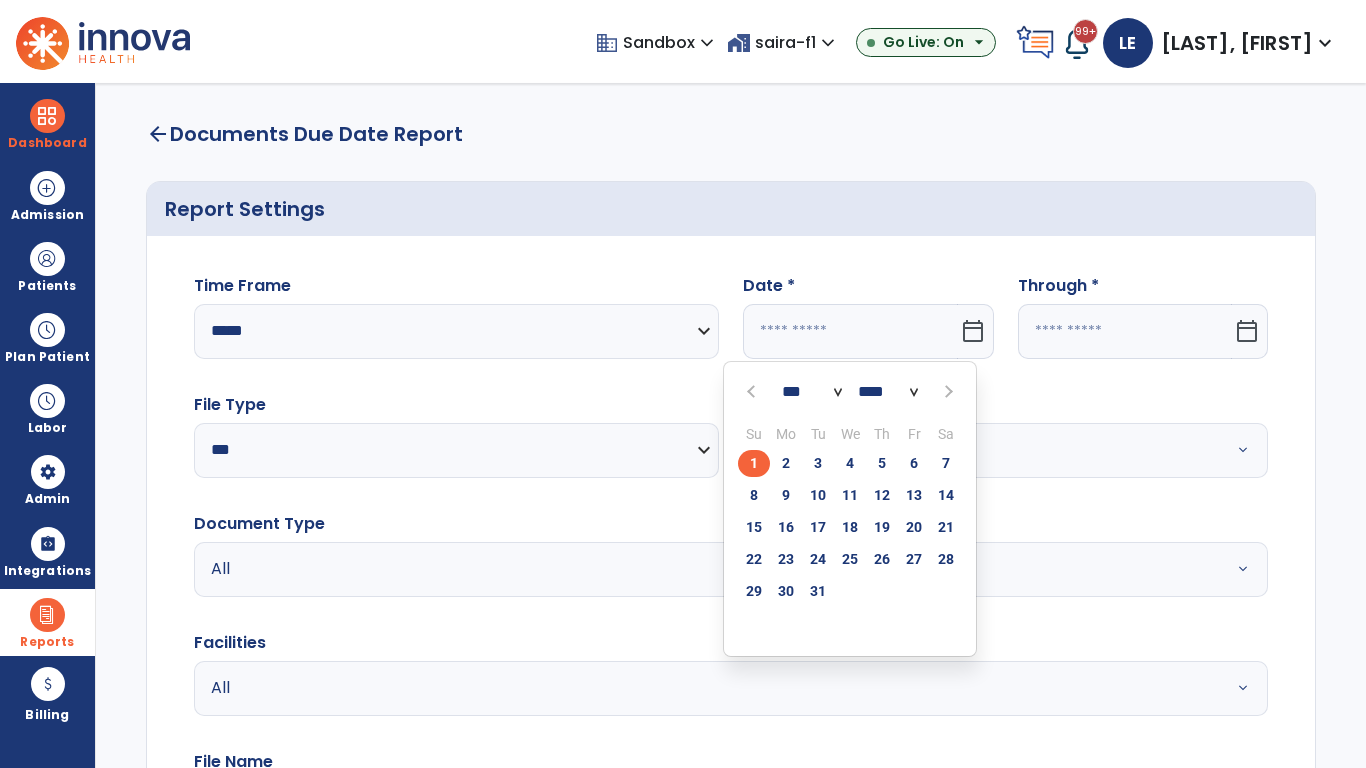 click on "1" 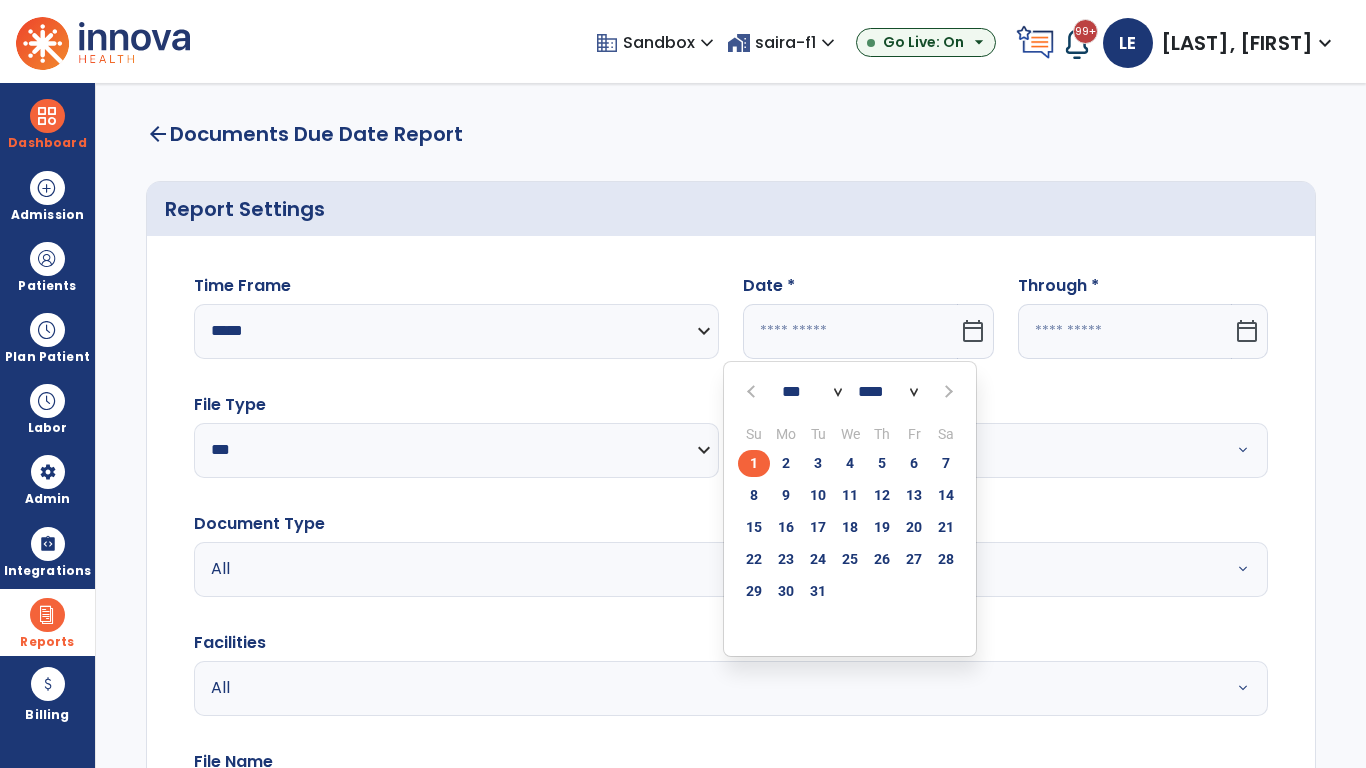 type on "*********" 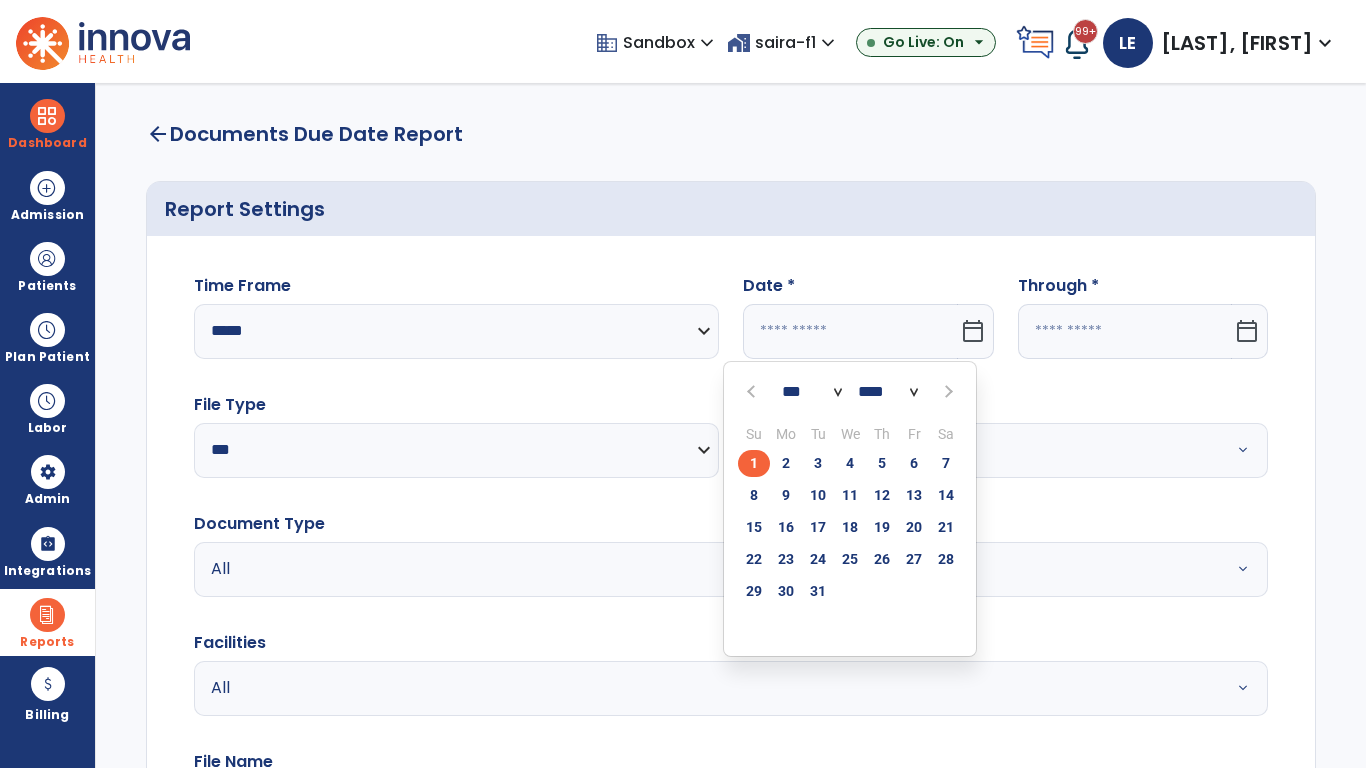 type on "**********" 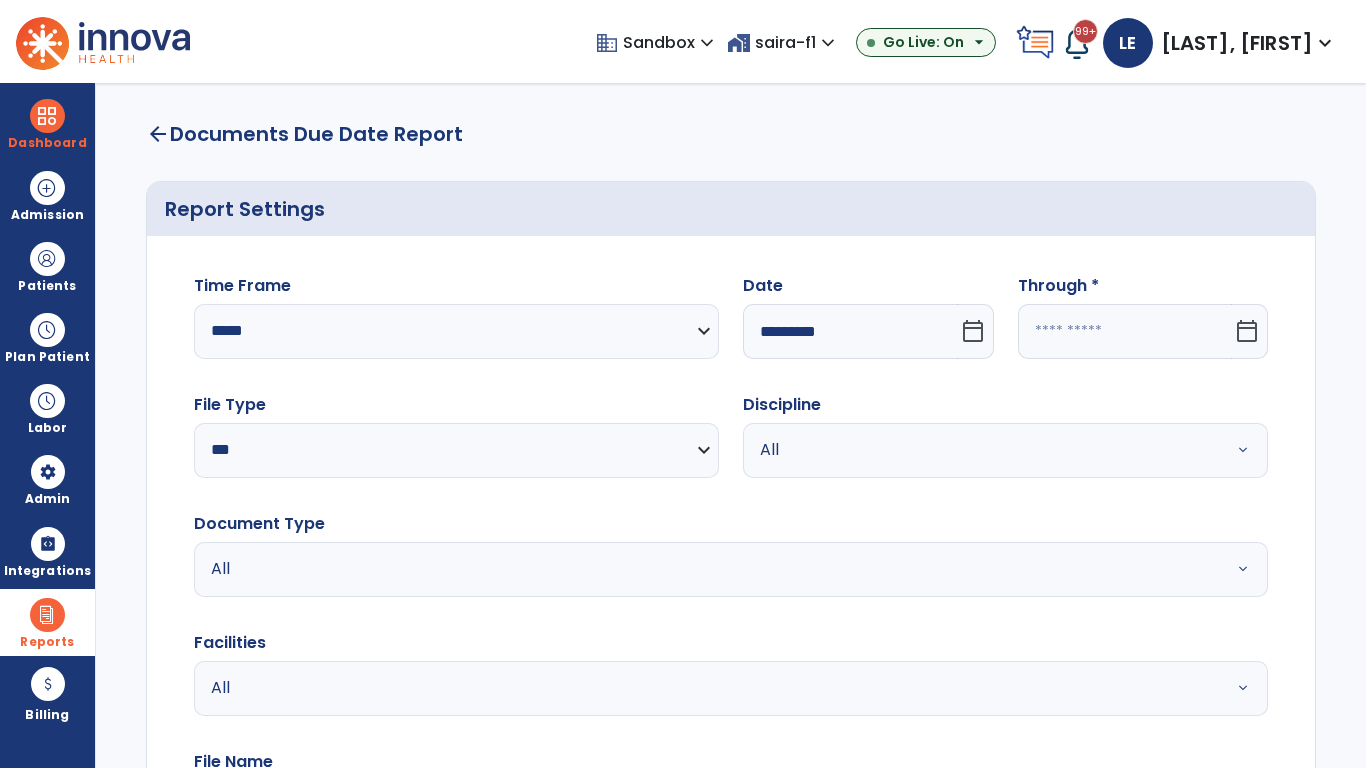 click 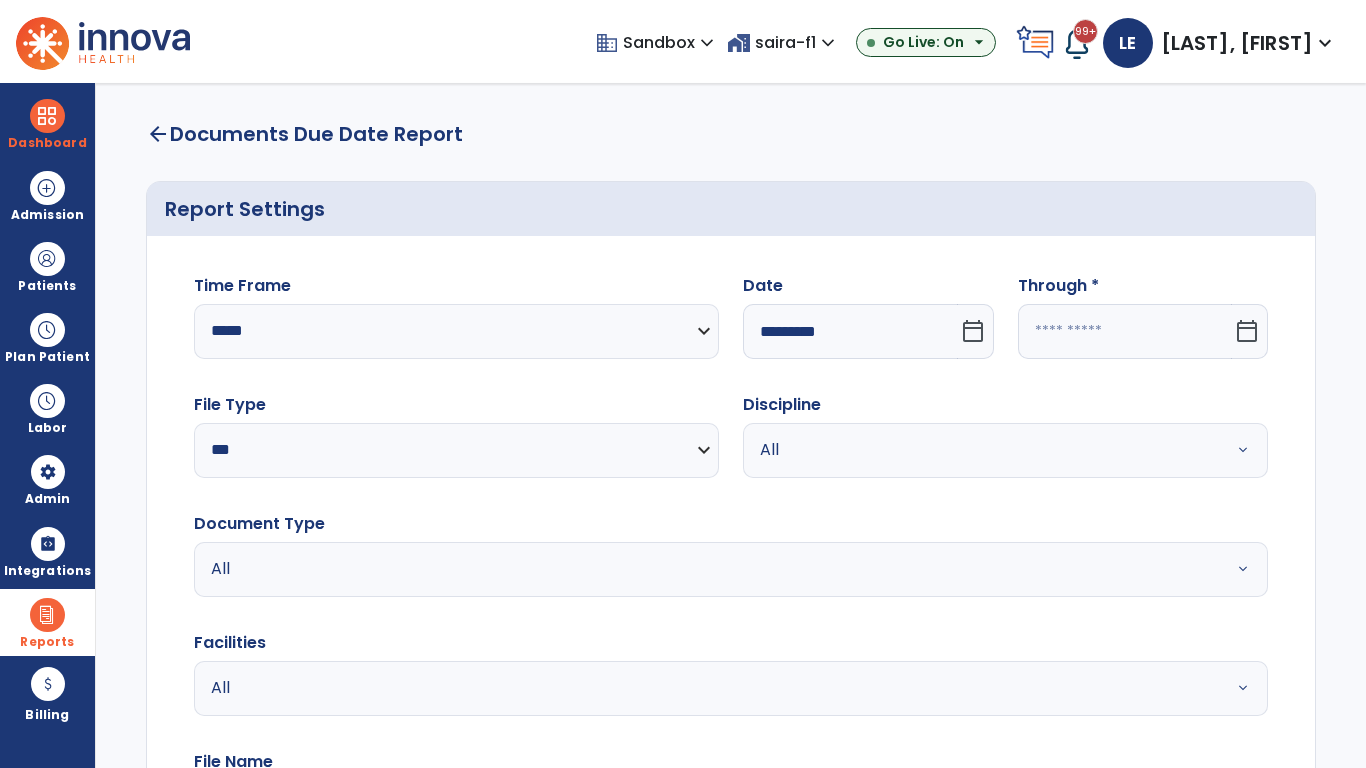 select on "*" 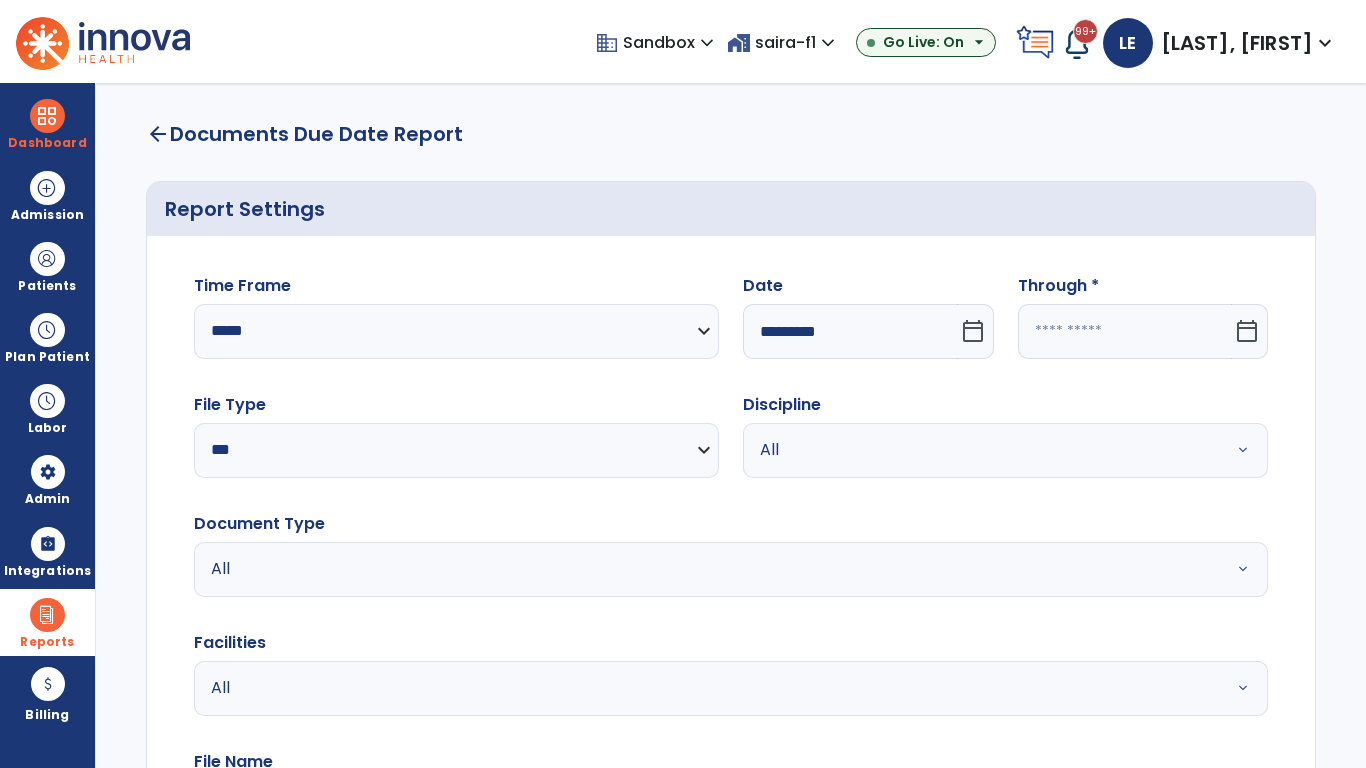 select on "****" 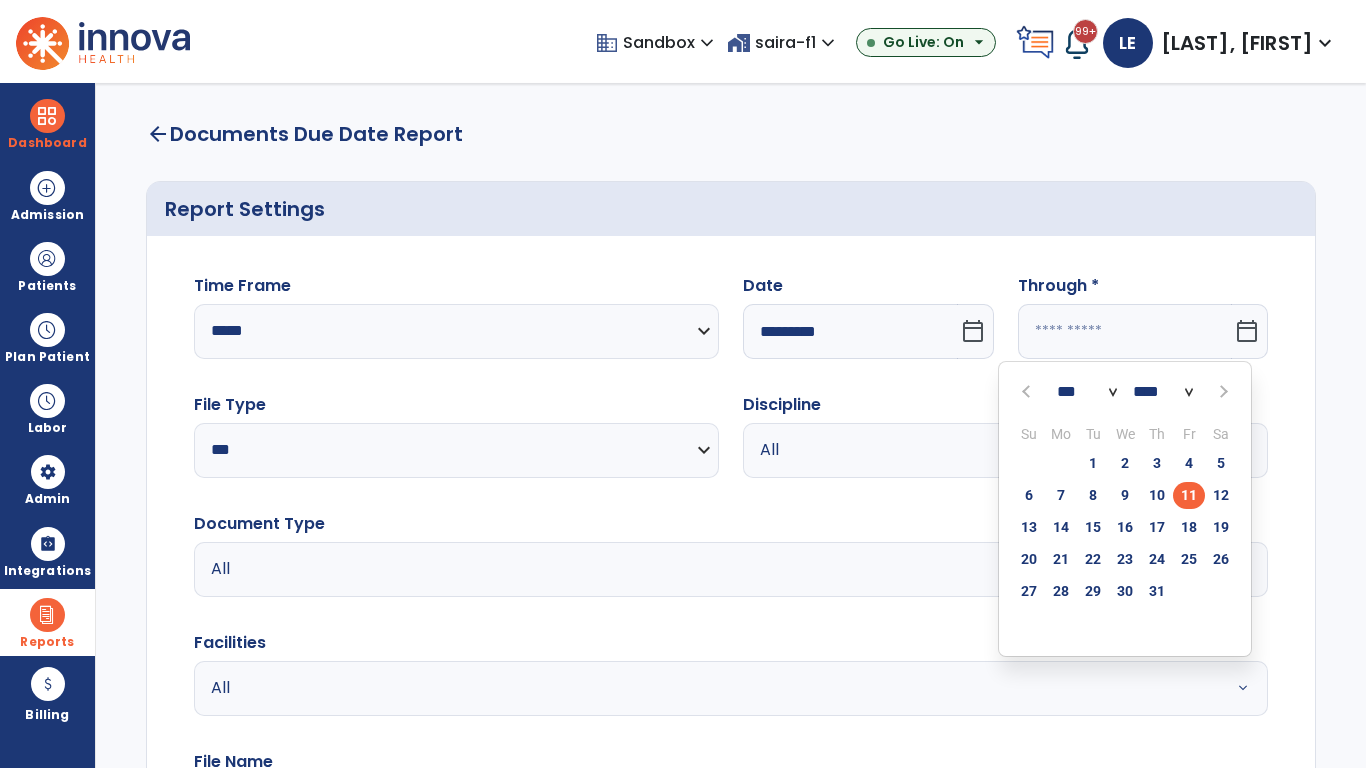 select on "*" 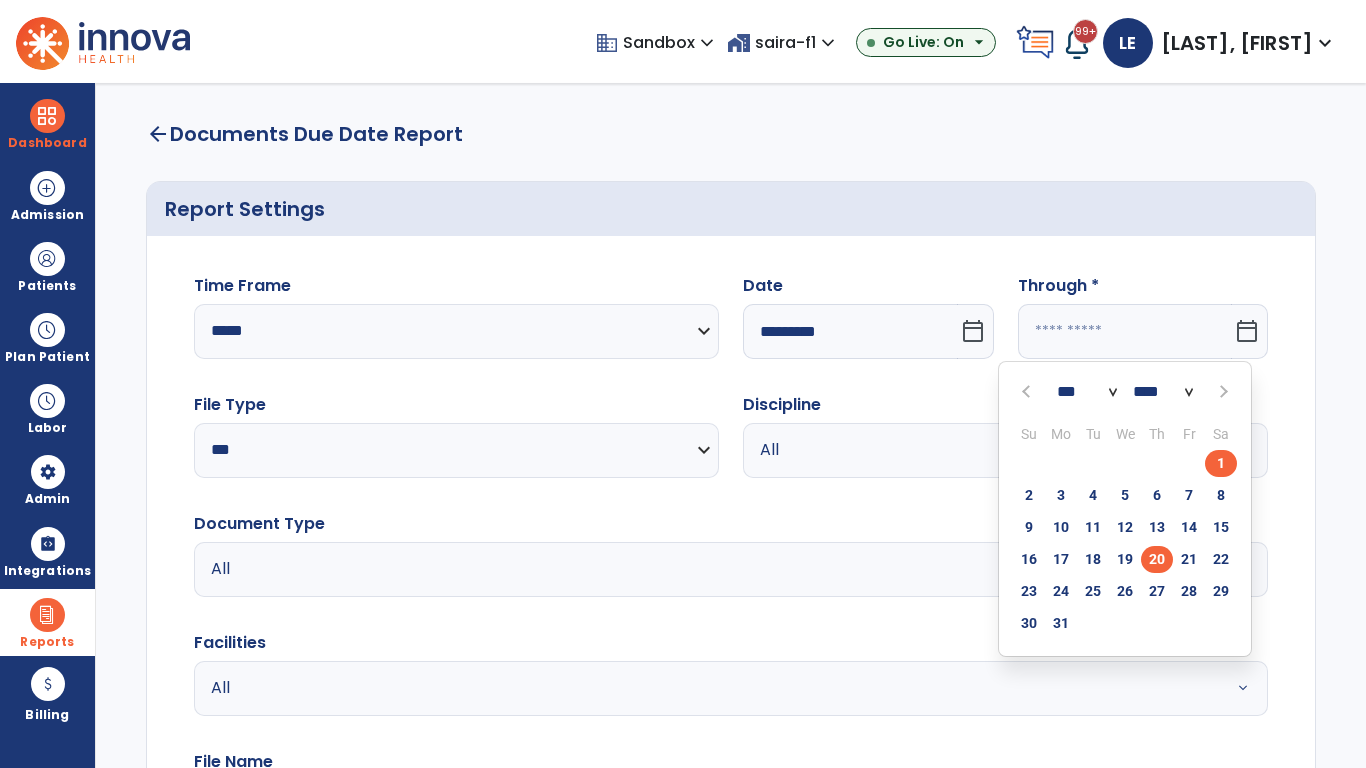 click on "20" 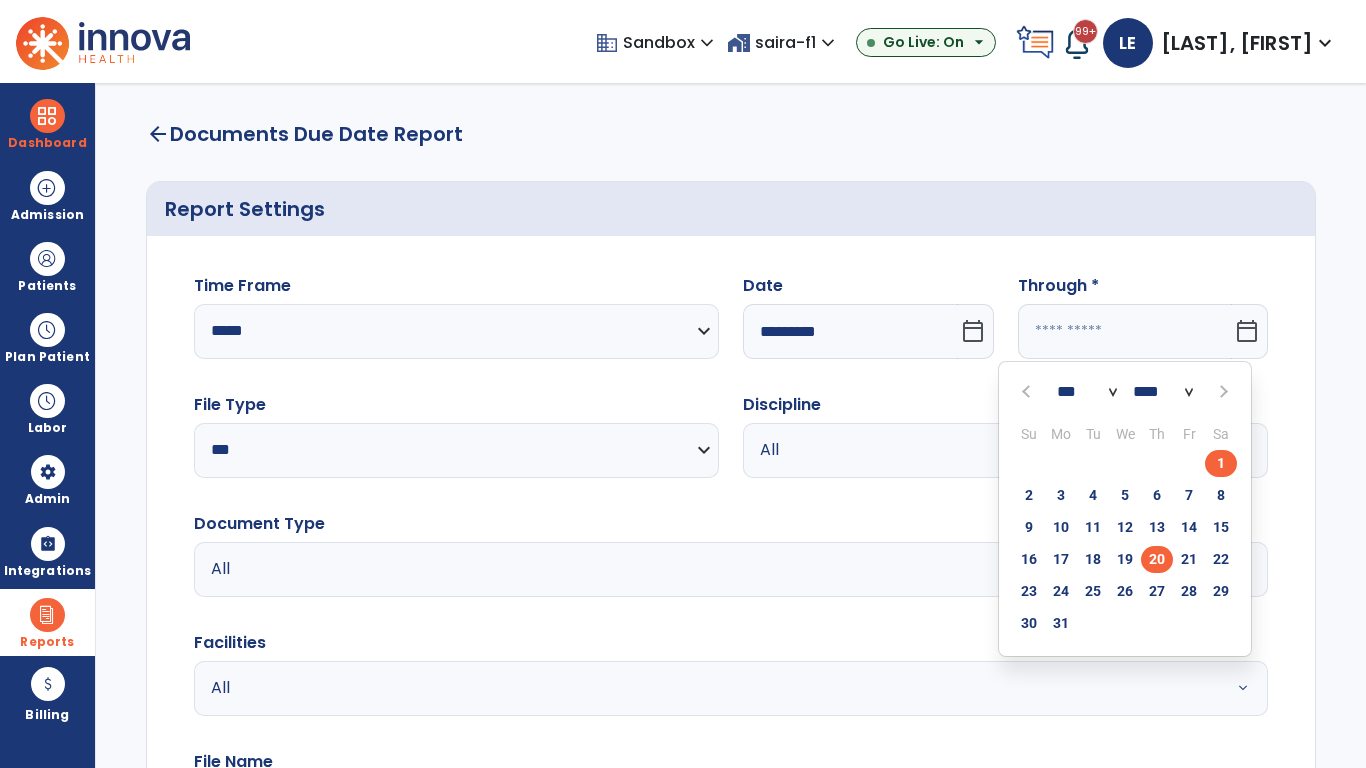 type on "*********" 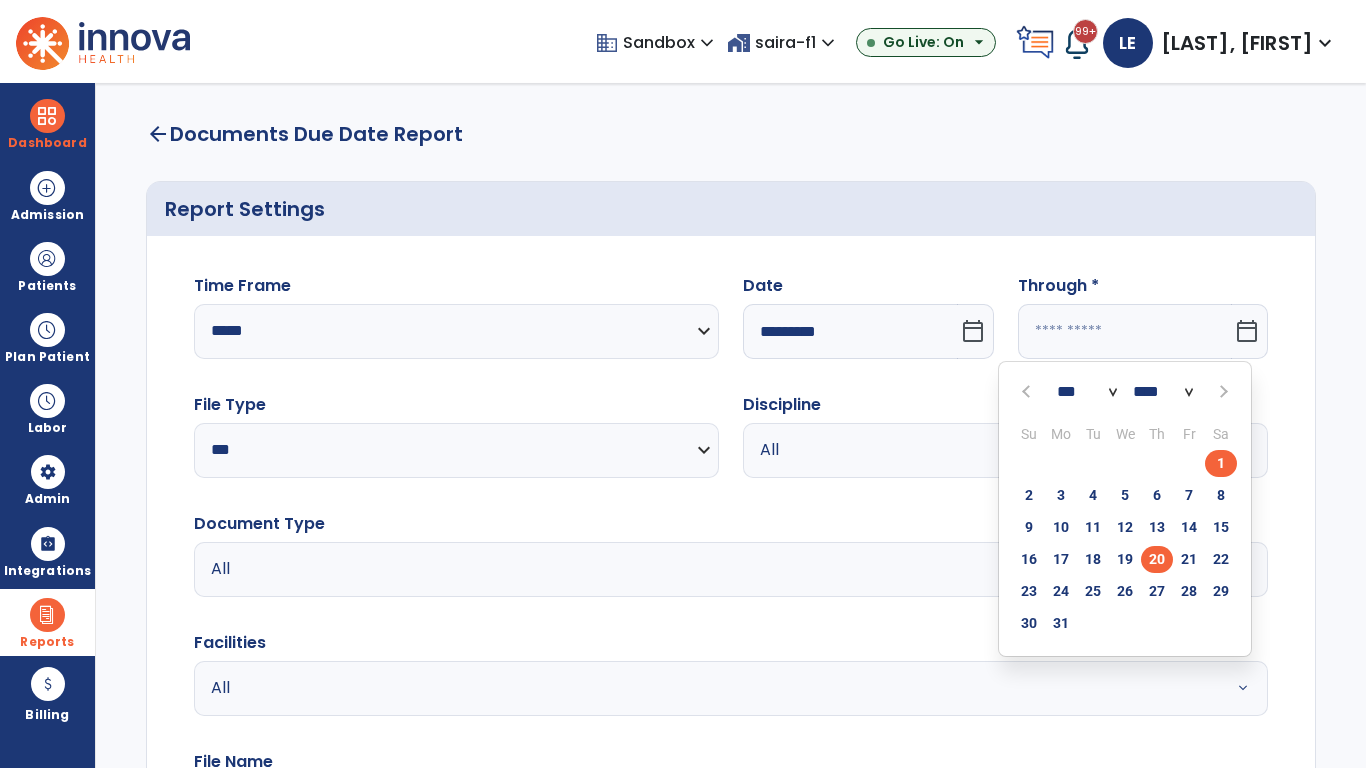 type on "**********" 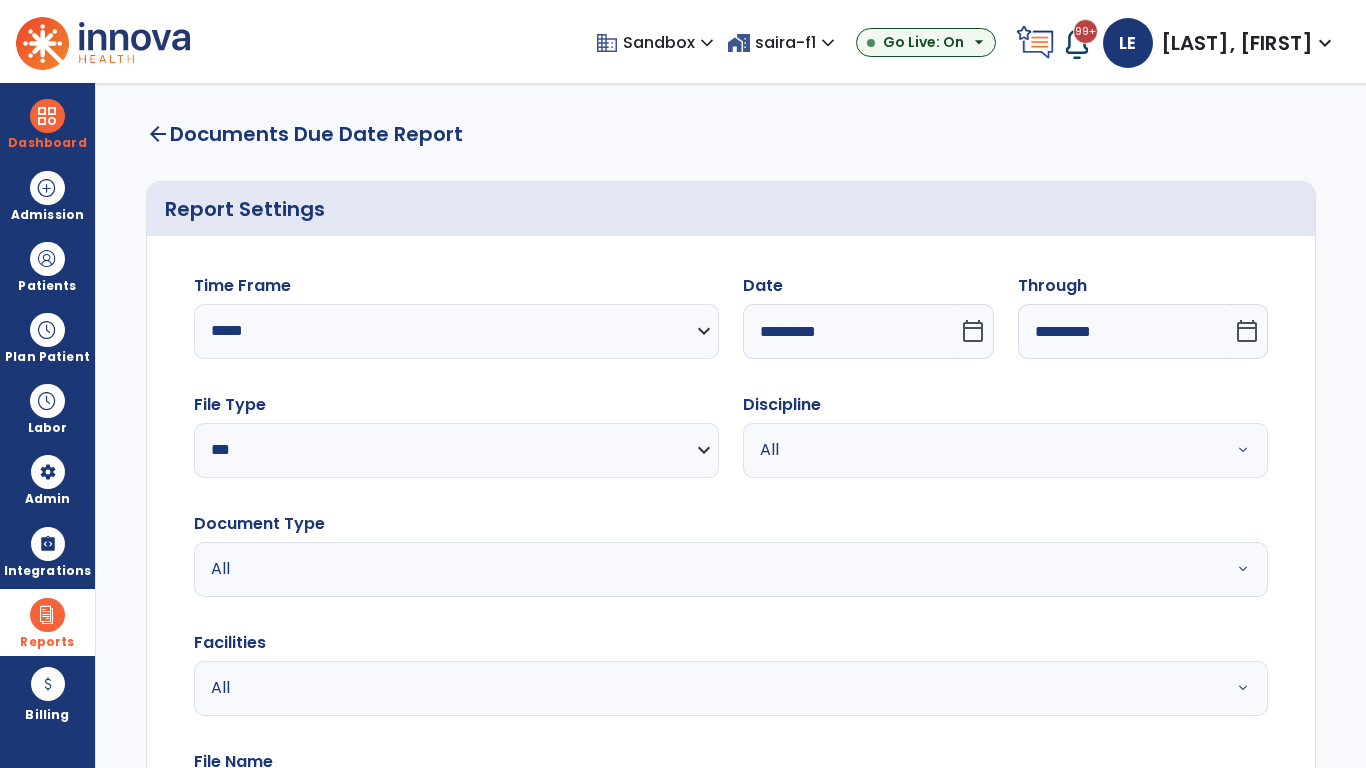 scroll, scrollTop: 51, scrollLeft: 0, axis: vertical 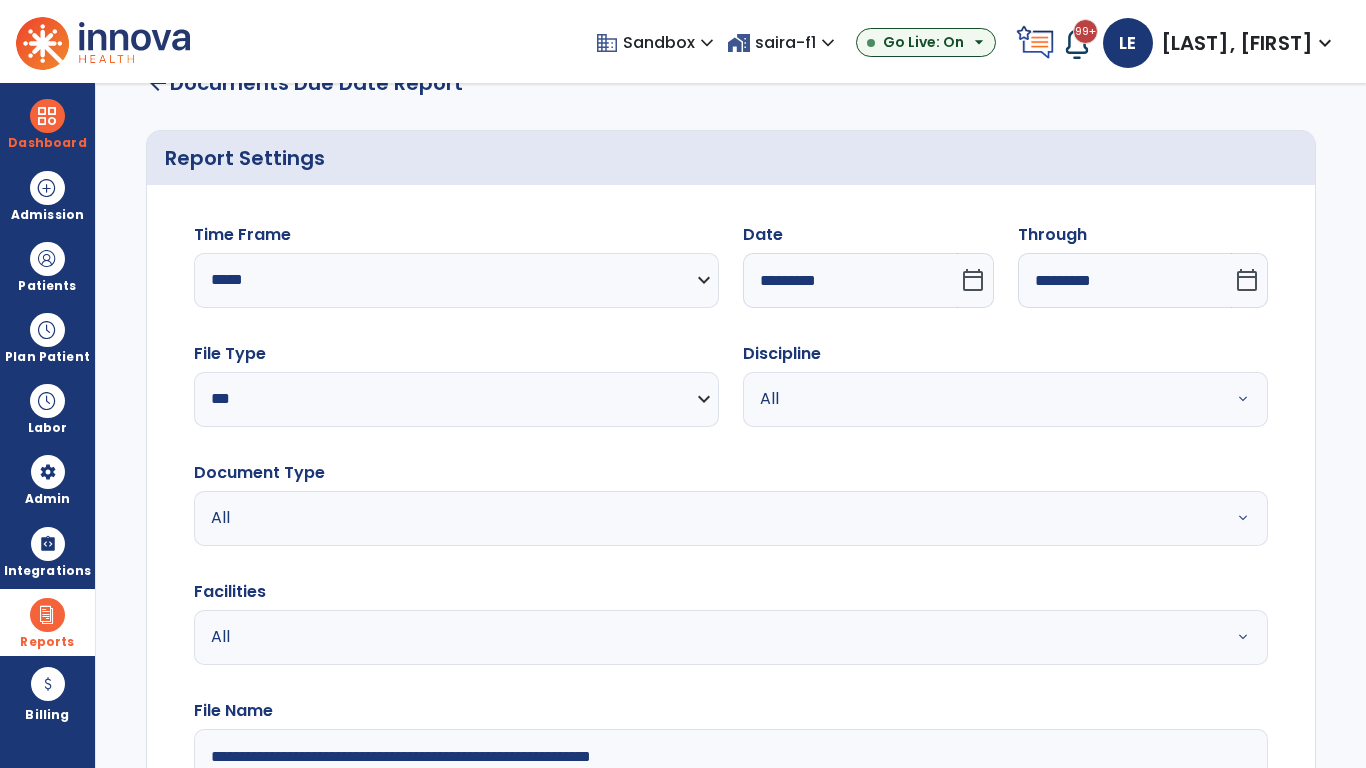 type on "**********" 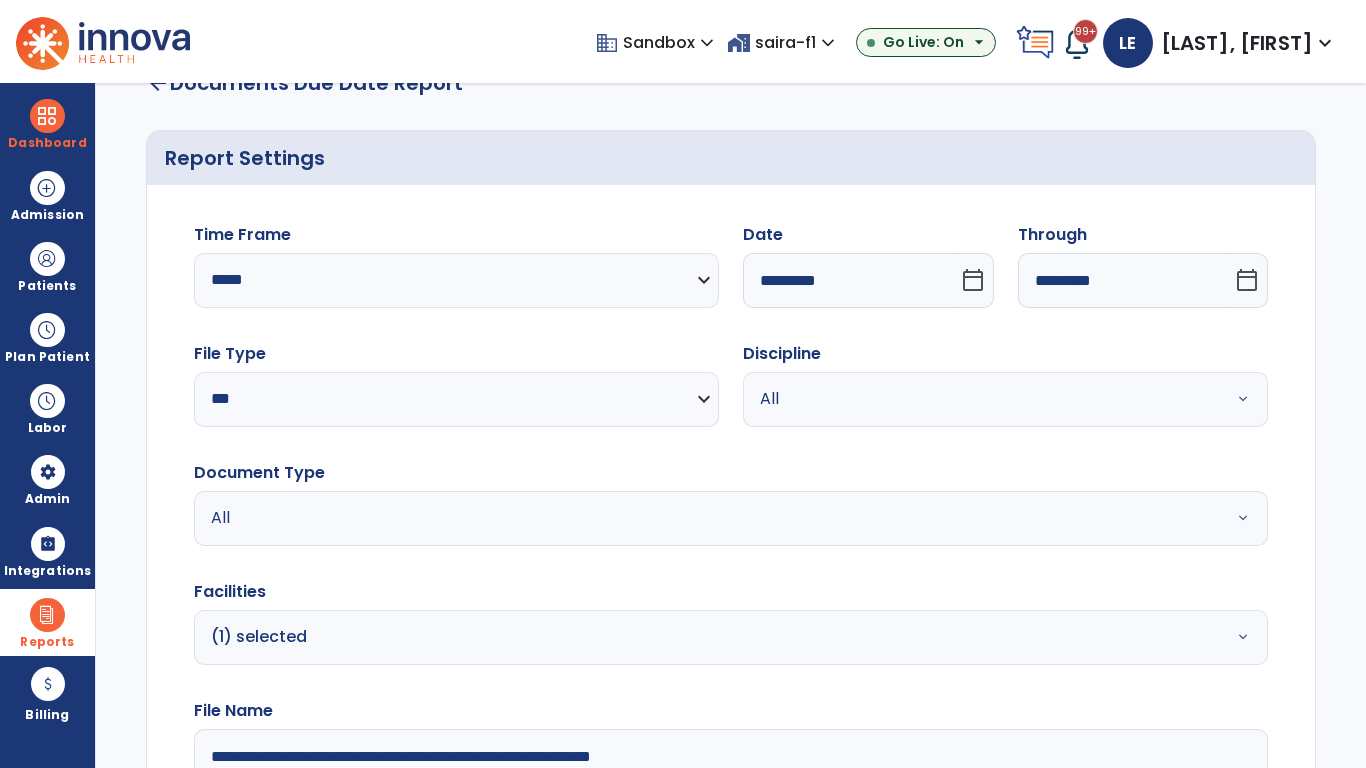 click on "All" at bounding box center (981, 399) 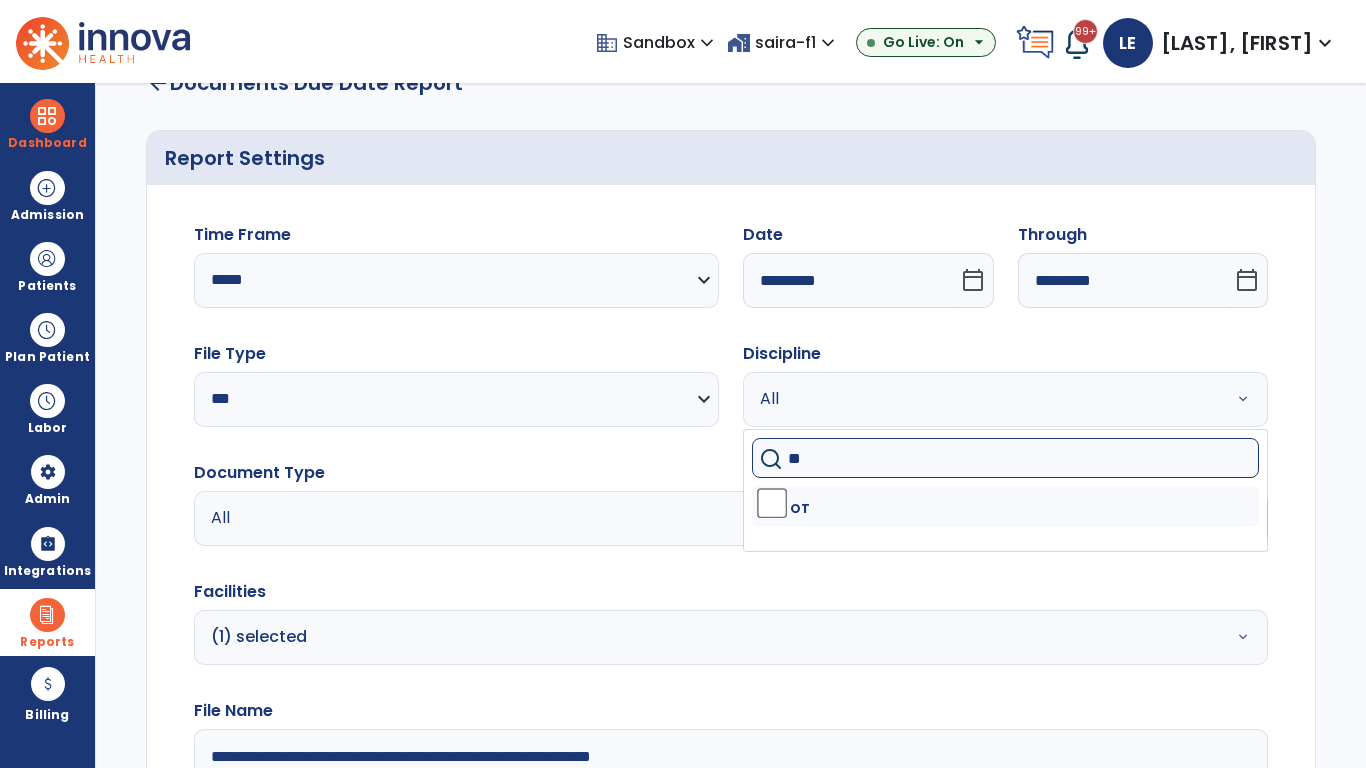 type on "**" 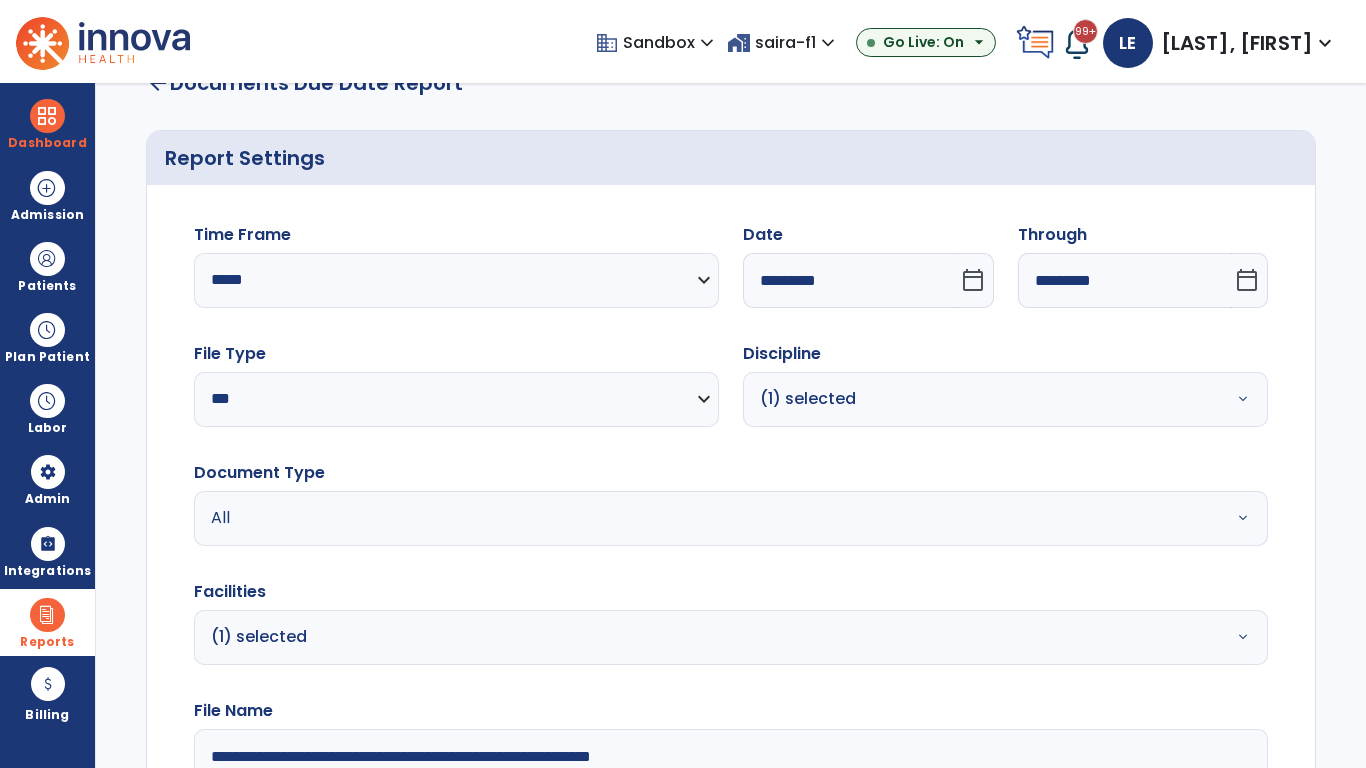 click on "All" at bounding box center [679, 518] 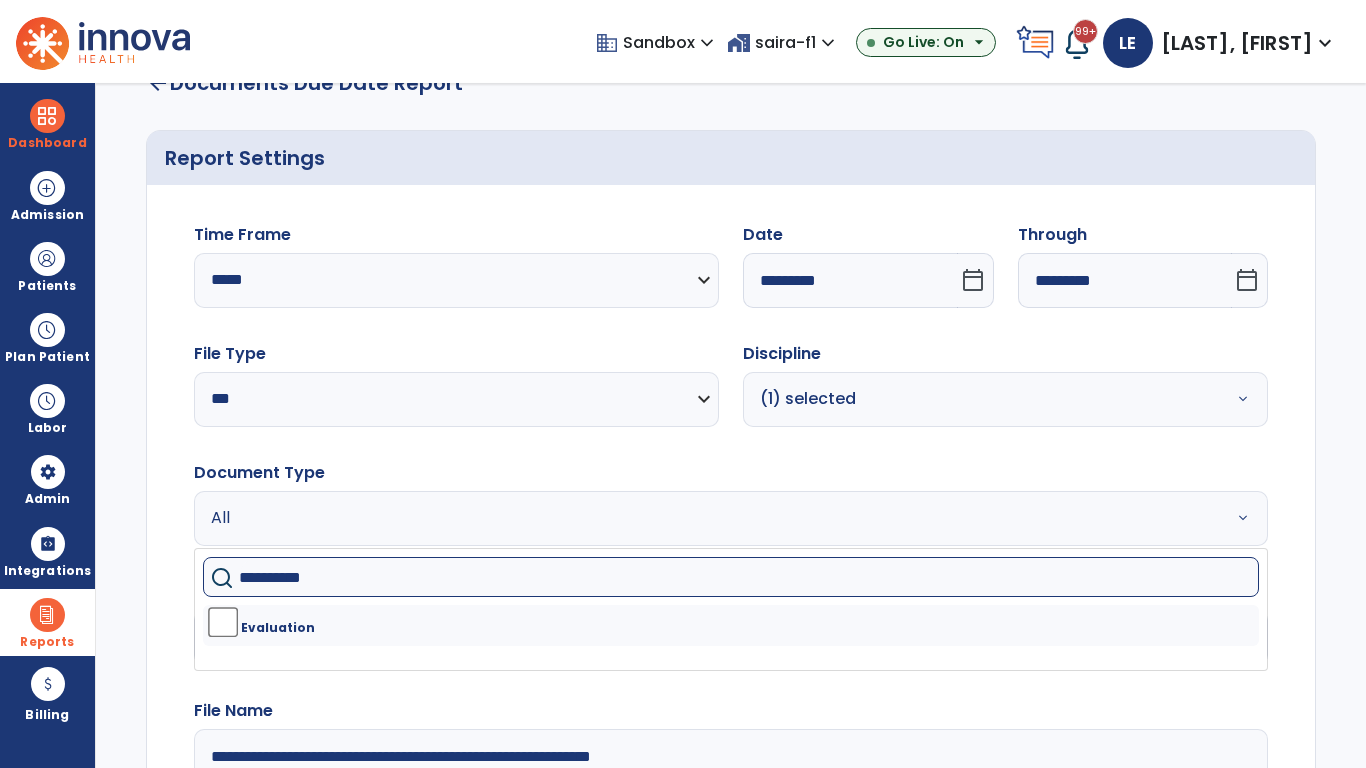 type on "**********" 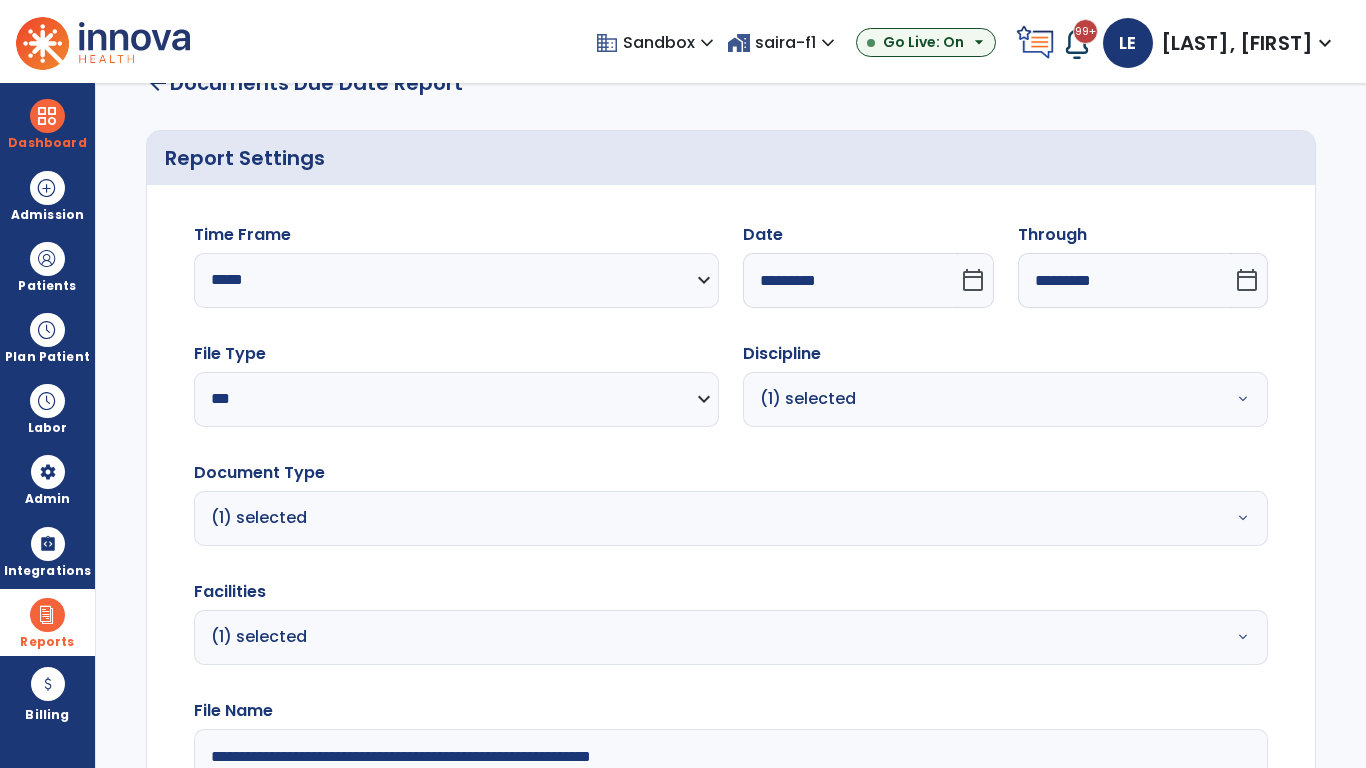 click on "Generate Report" 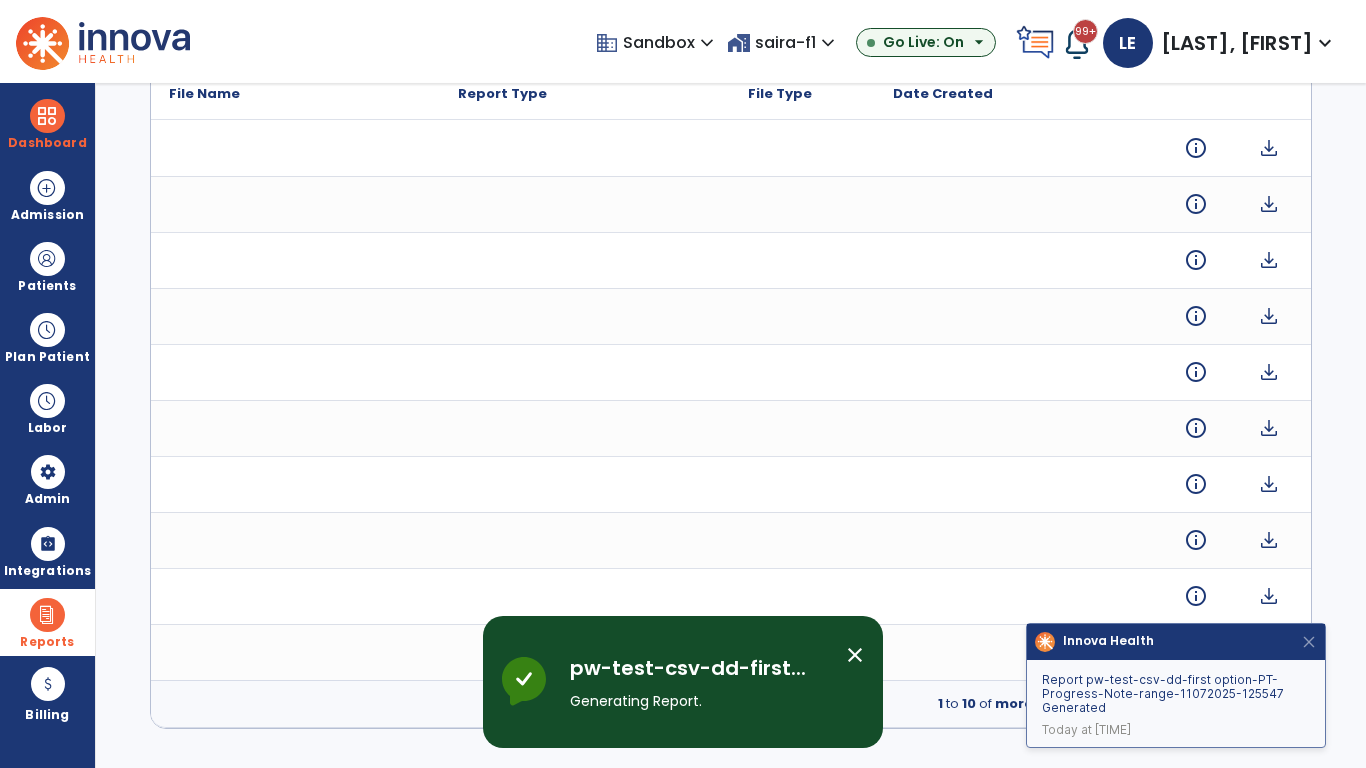 scroll, scrollTop: 0, scrollLeft: 0, axis: both 